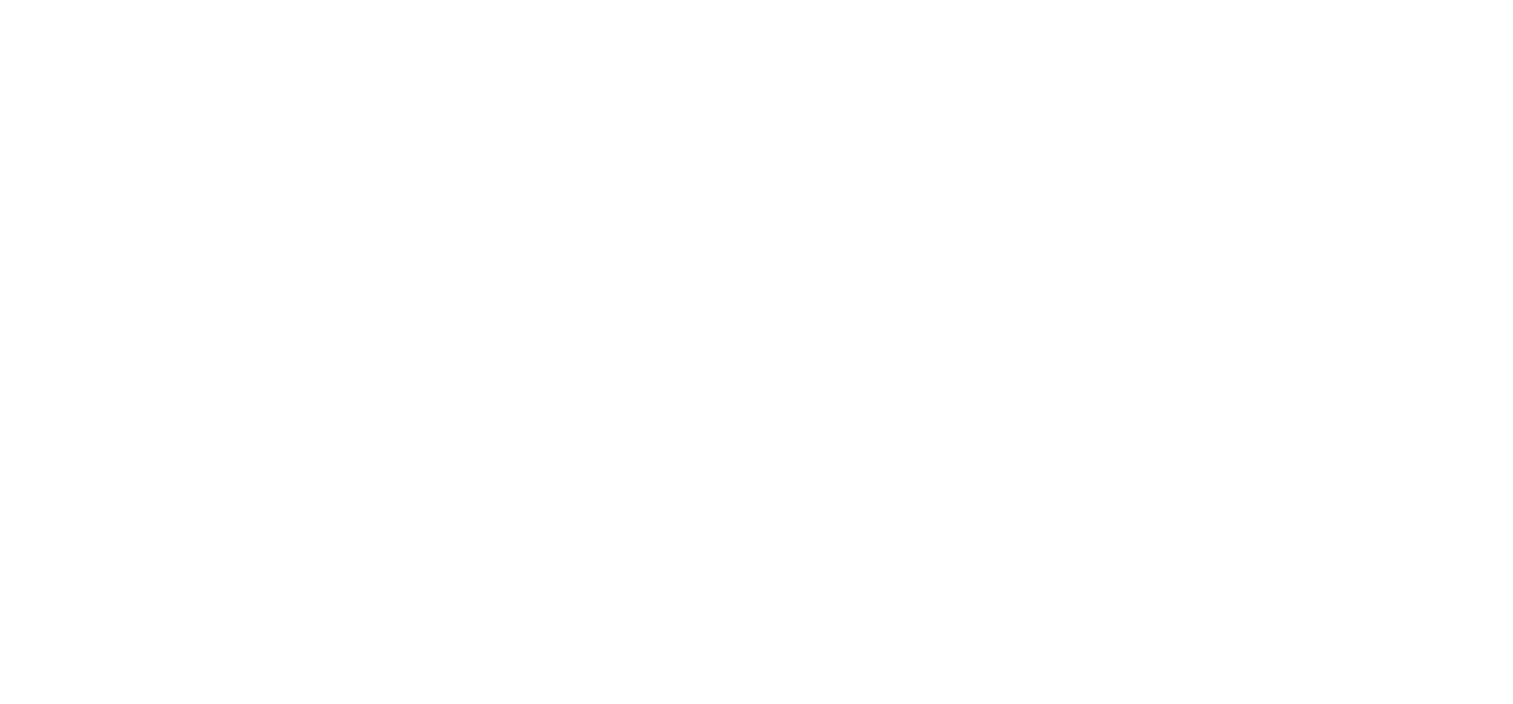 scroll, scrollTop: 0, scrollLeft: 0, axis: both 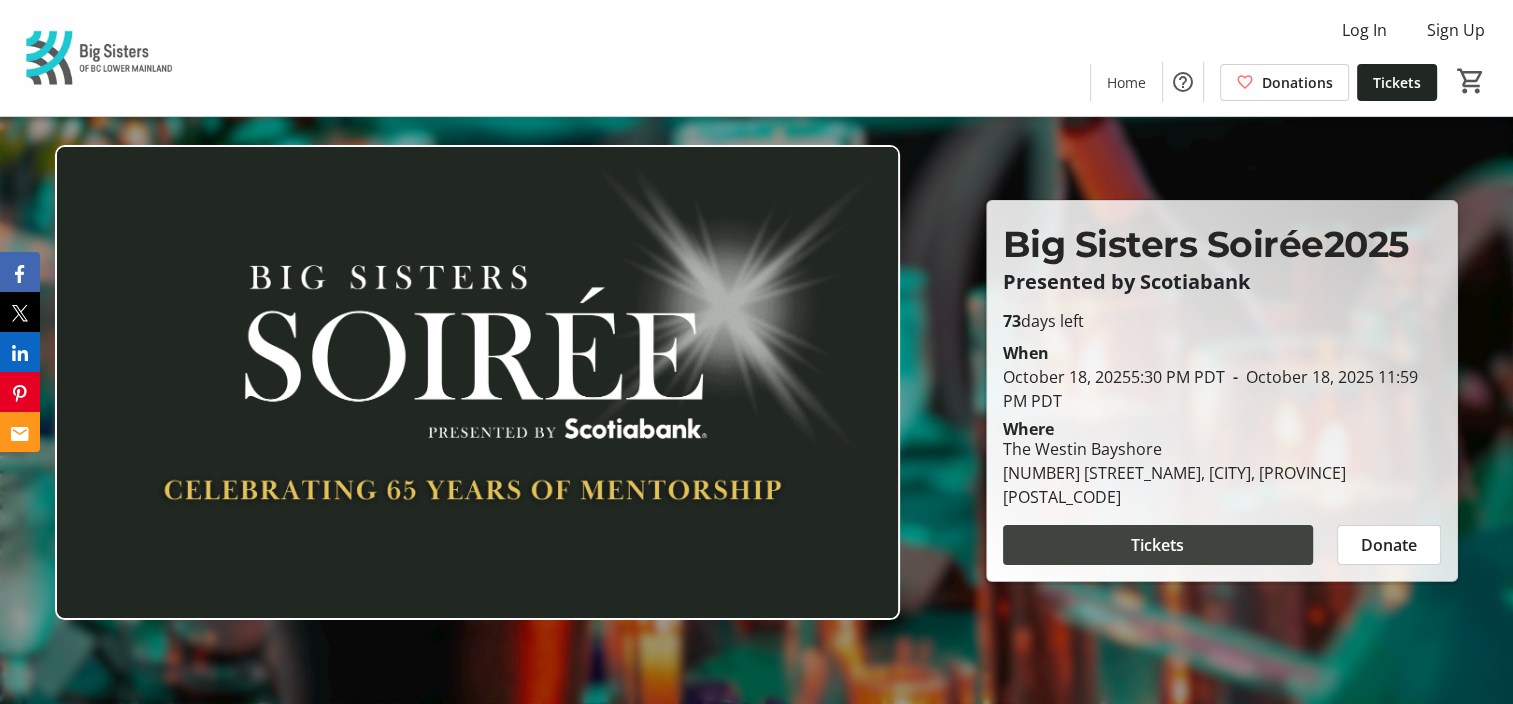 click on "Tickets" at bounding box center (1157, 545) 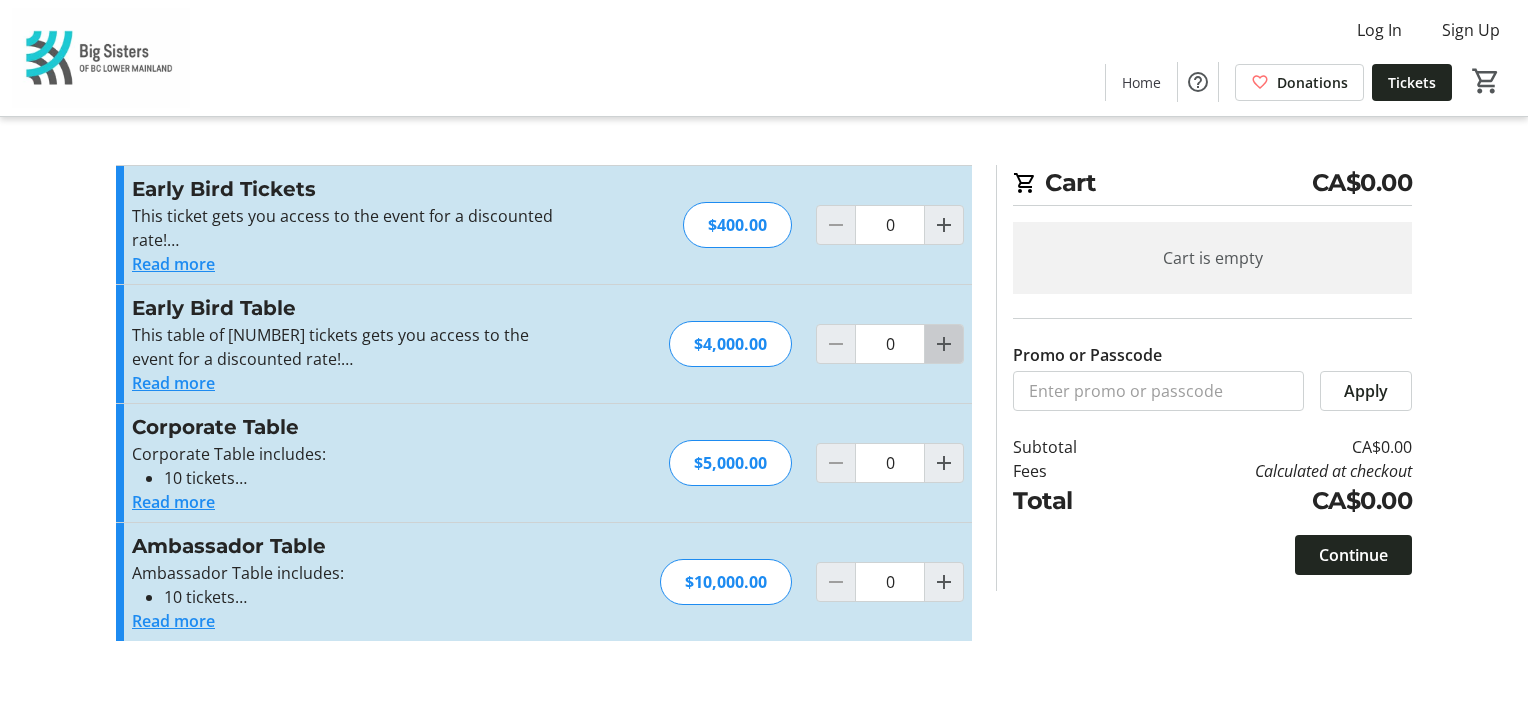 click 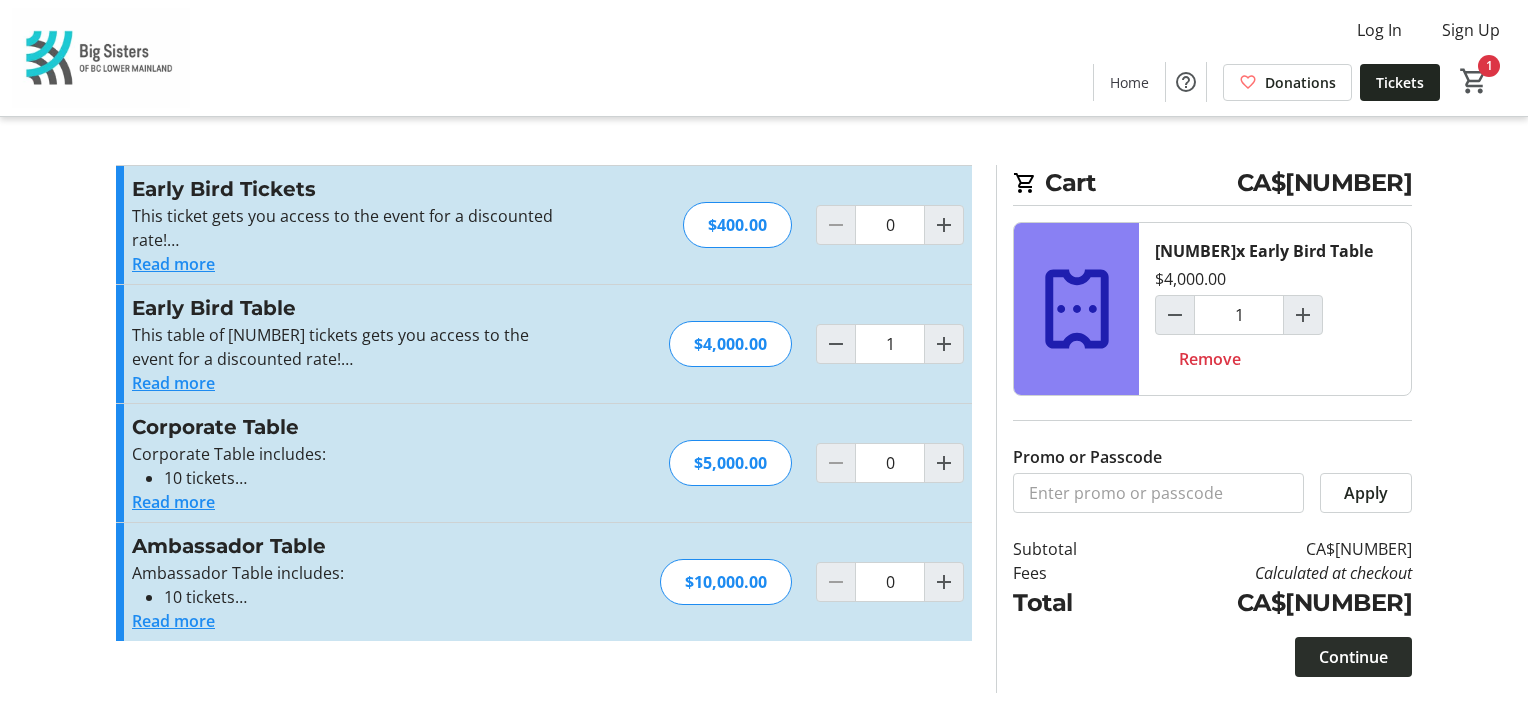 click on "Continue" 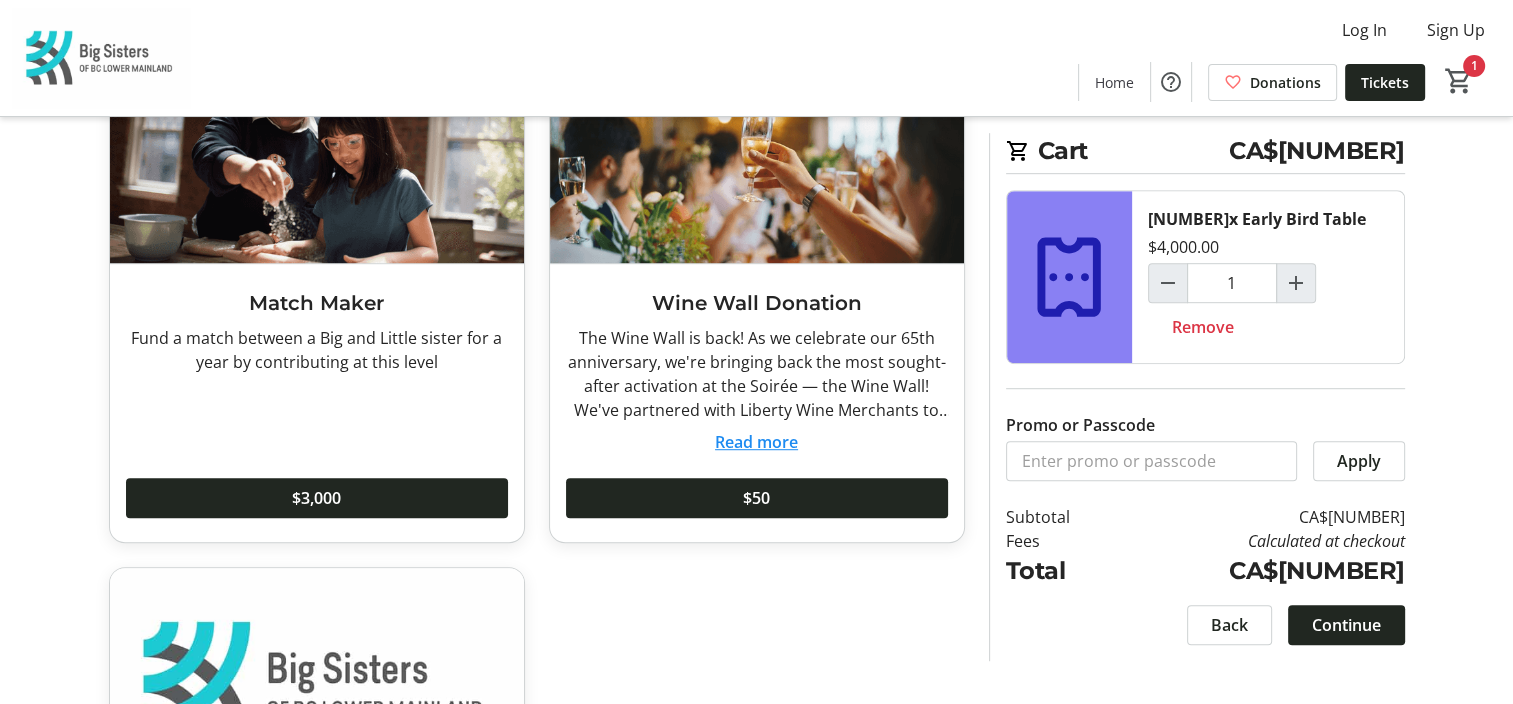 scroll, scrollTop: 1146, scrollLeft: 0, axis: vertical 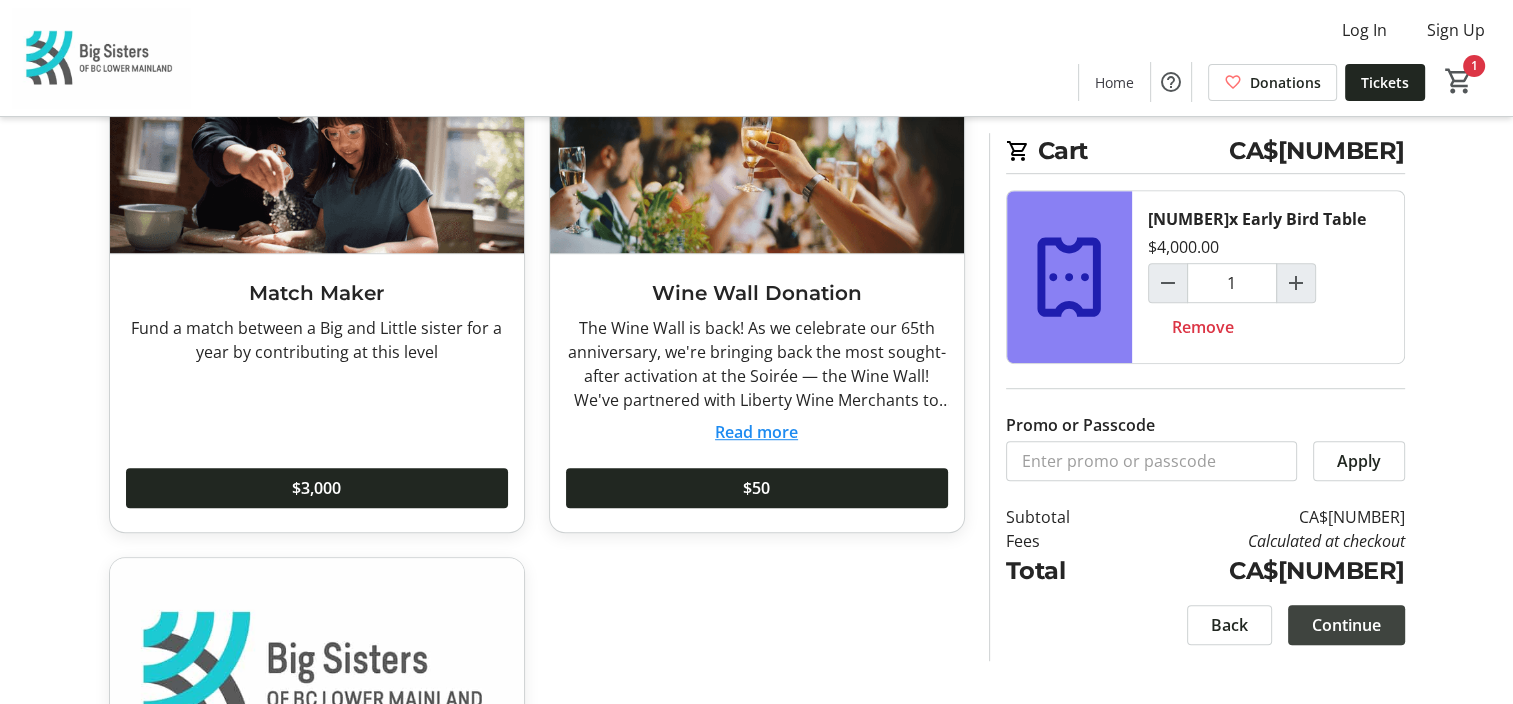 click on "Continue" 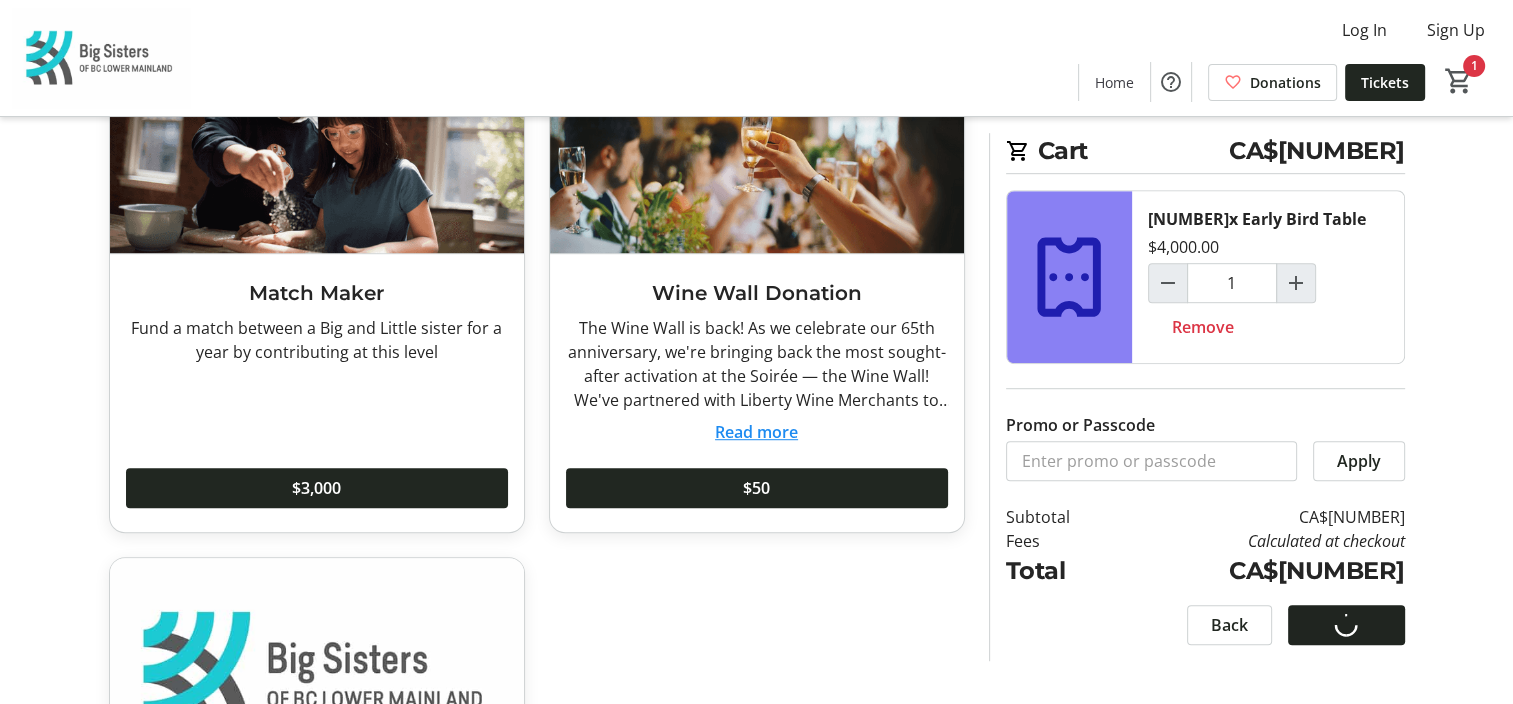 scroll, scrollTop: 0, scrollLeft: 0, axis: both 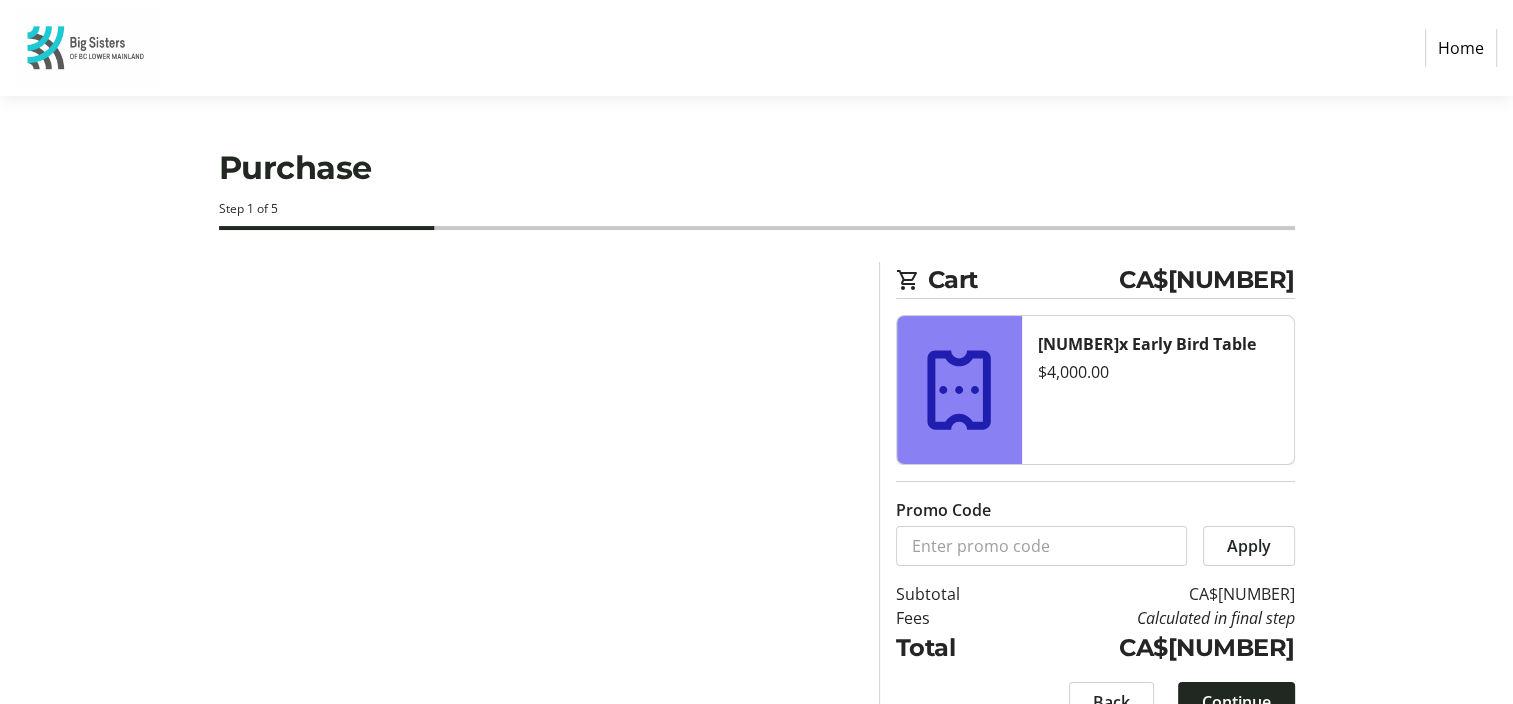 select on "CA" 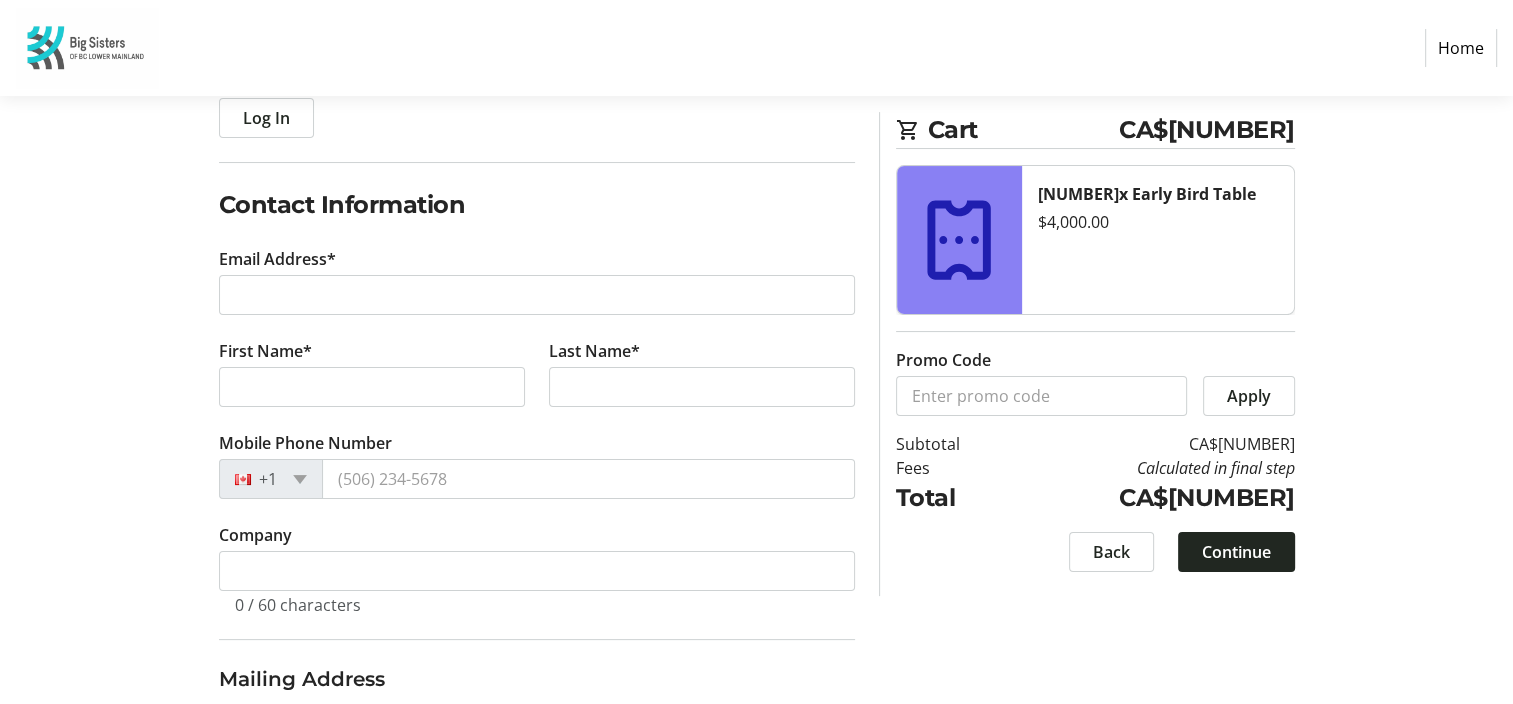 scroll, scrollTop: 264, scrollLeft: 0, axis: vertical 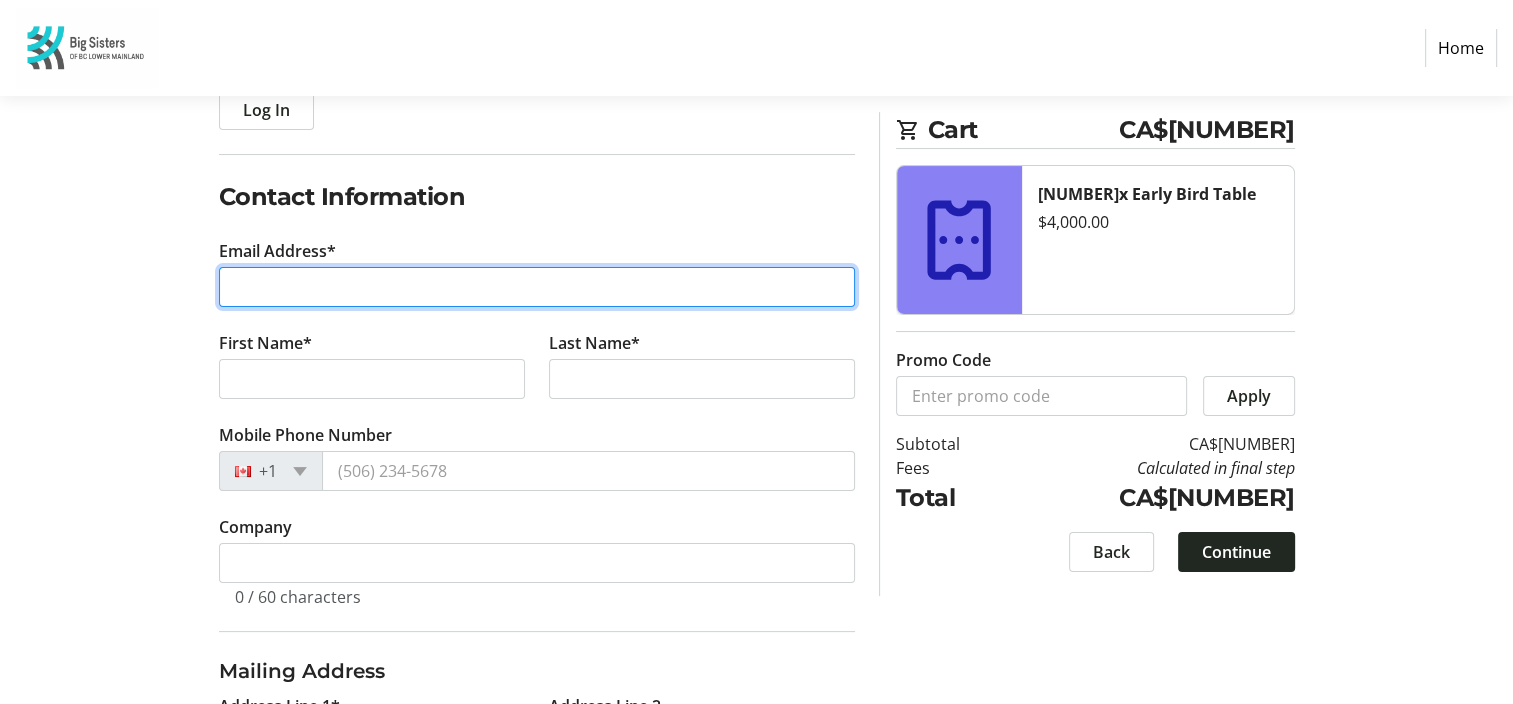click on "Email Address*" at bounding box center [537, 287] 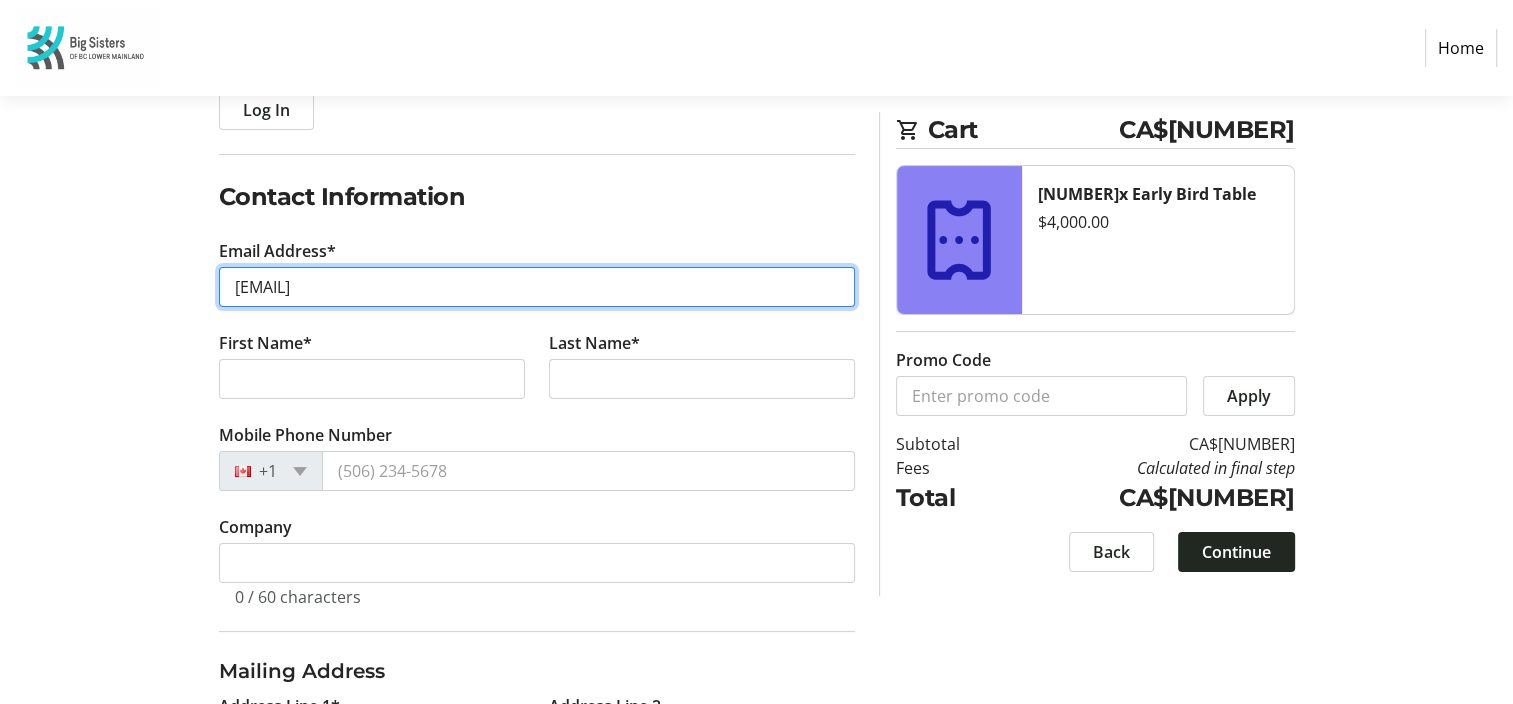 type on "[EMAIL]" 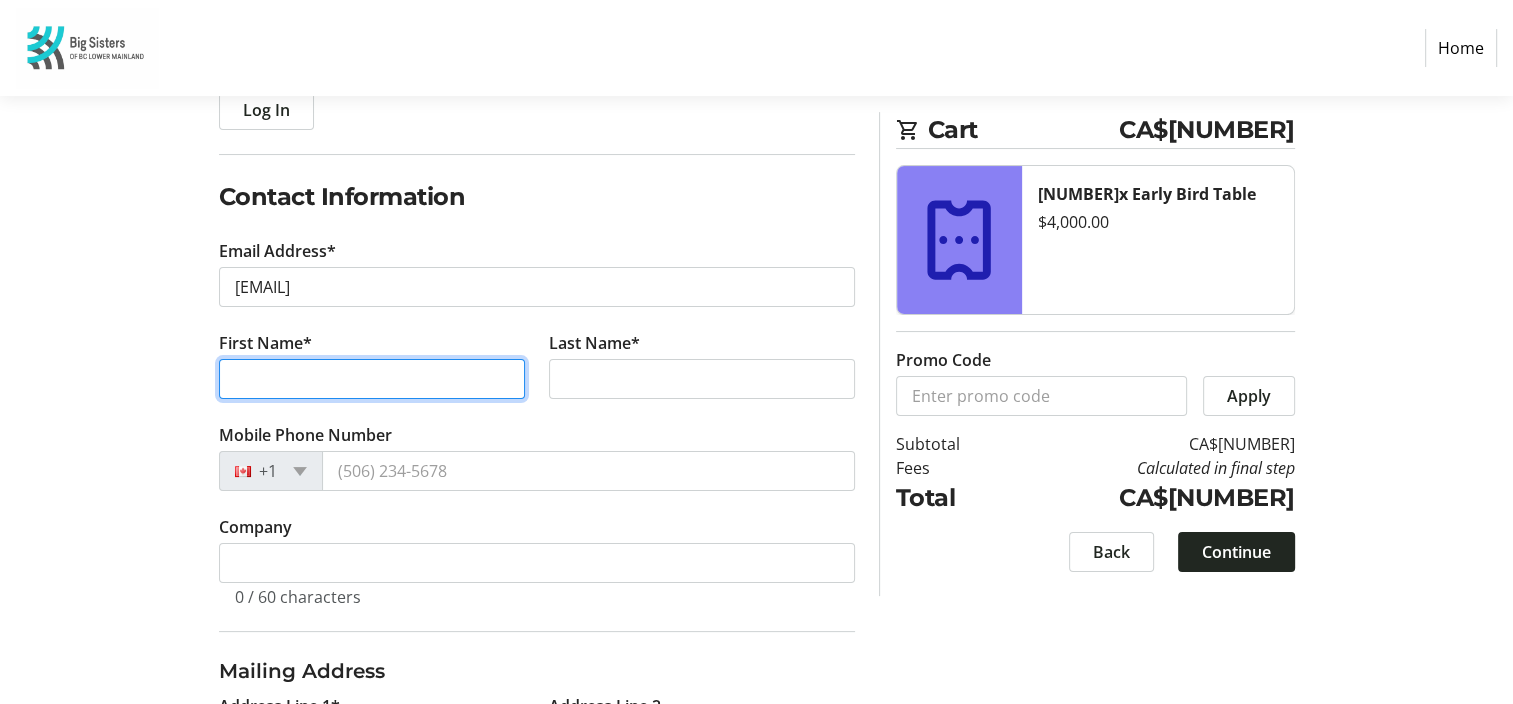 click on "First Name*" at bounding box center [372, 379] 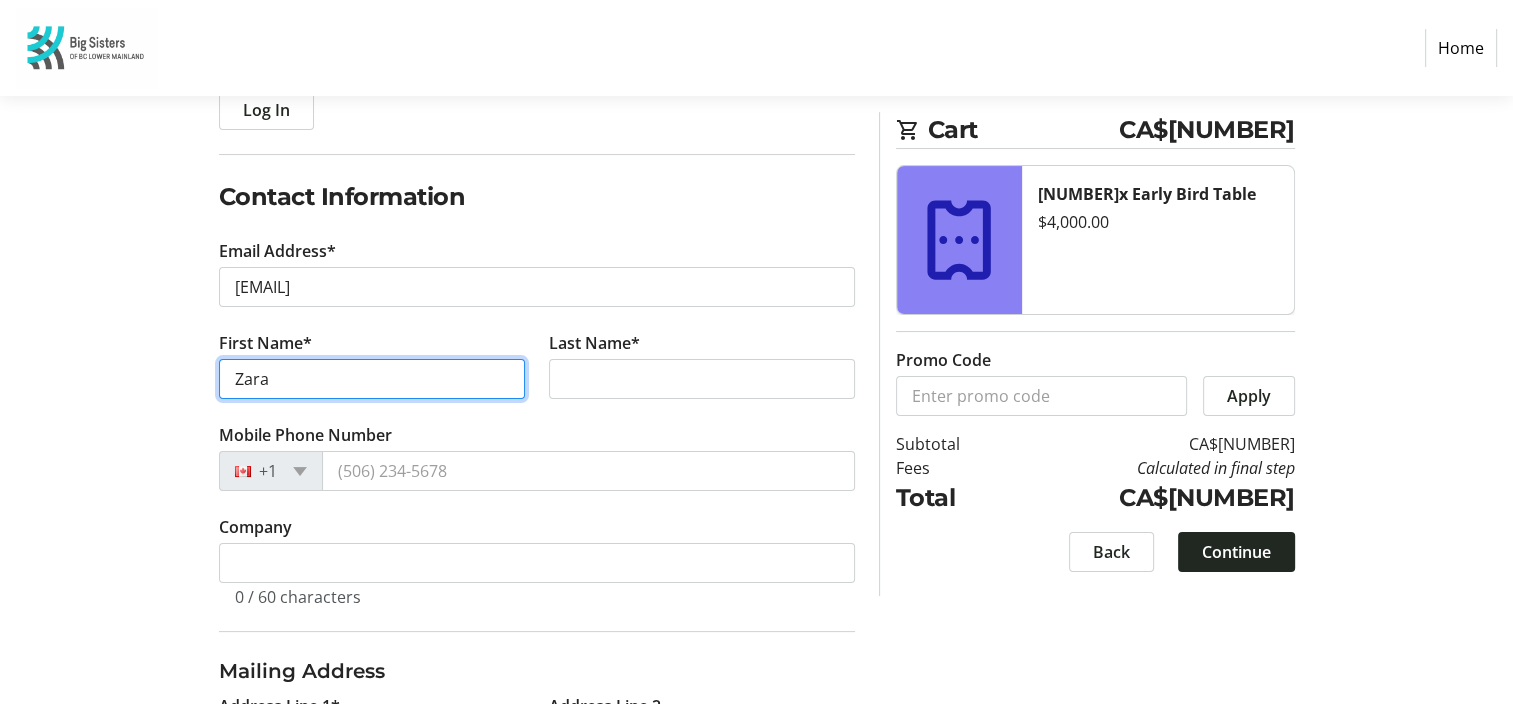 type on "Zara" 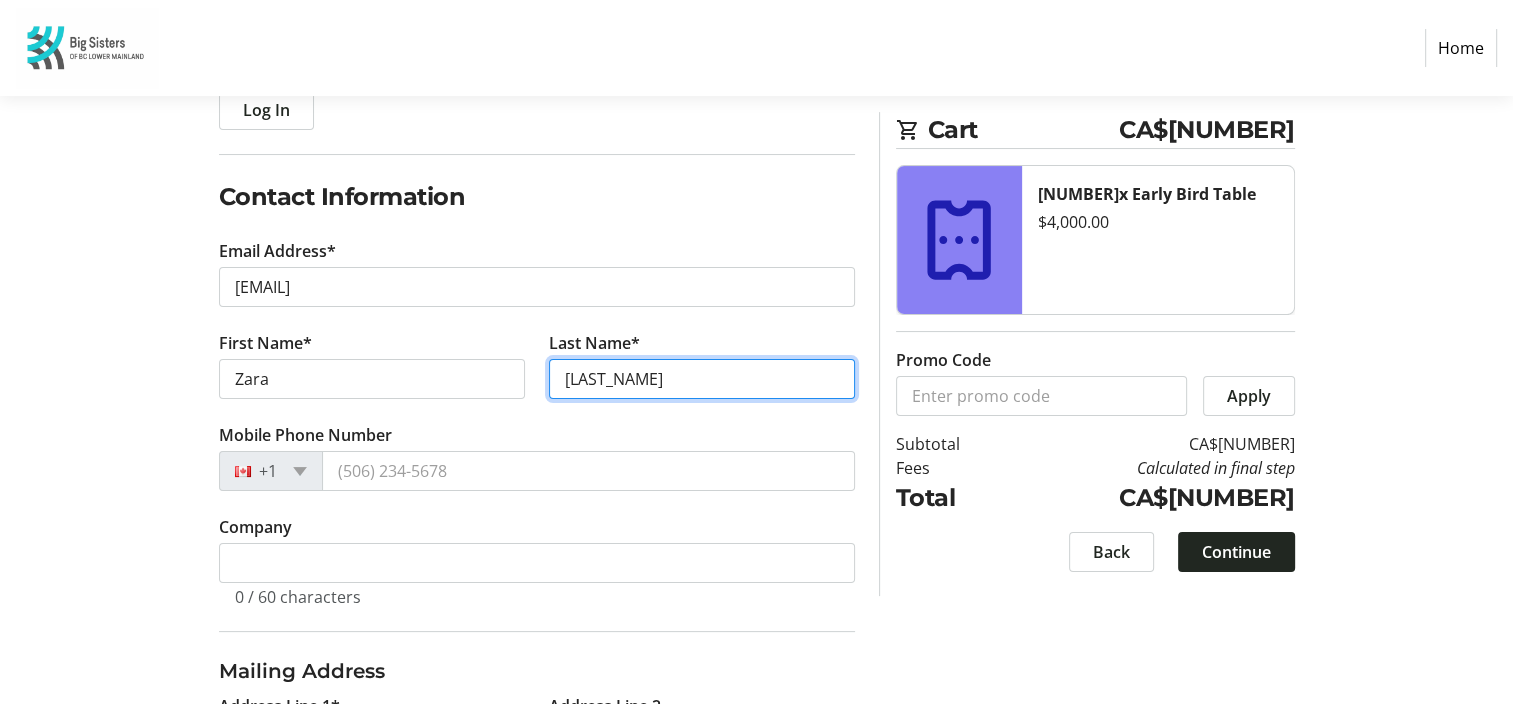 type on "[LAST_NAME]" 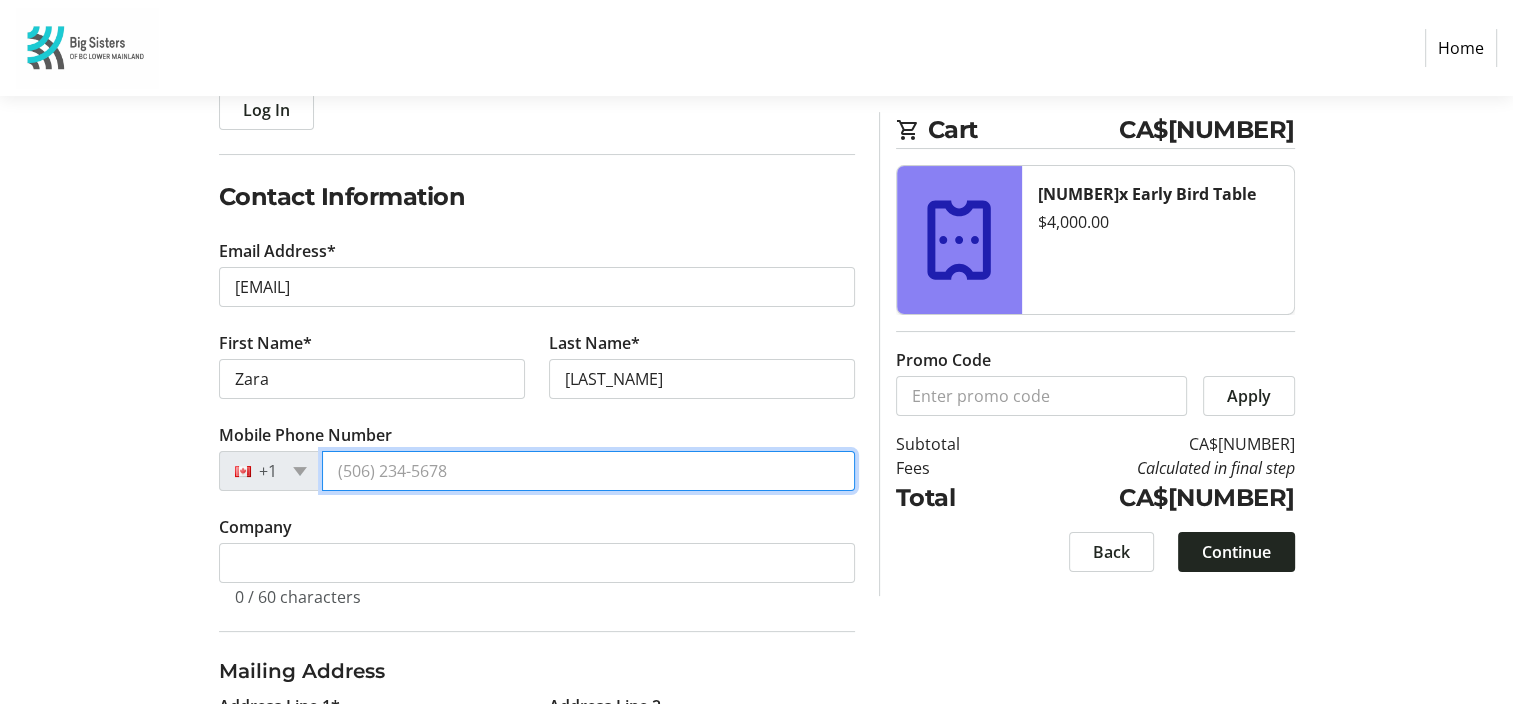 click on "Mobile Phone Number" at bounding box center (588, 471) 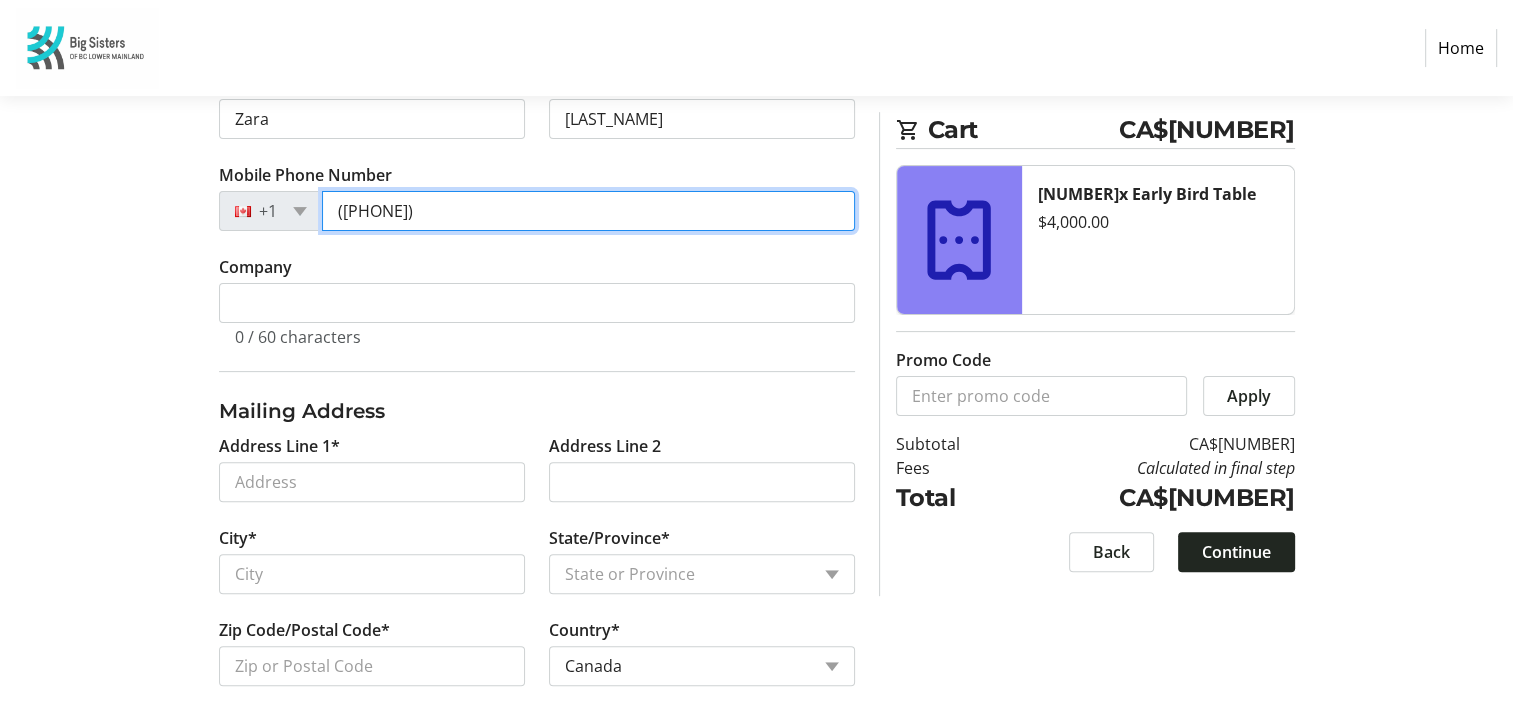 scroll, scrollTop: 551, scrollLeft: 0, axis: vertical 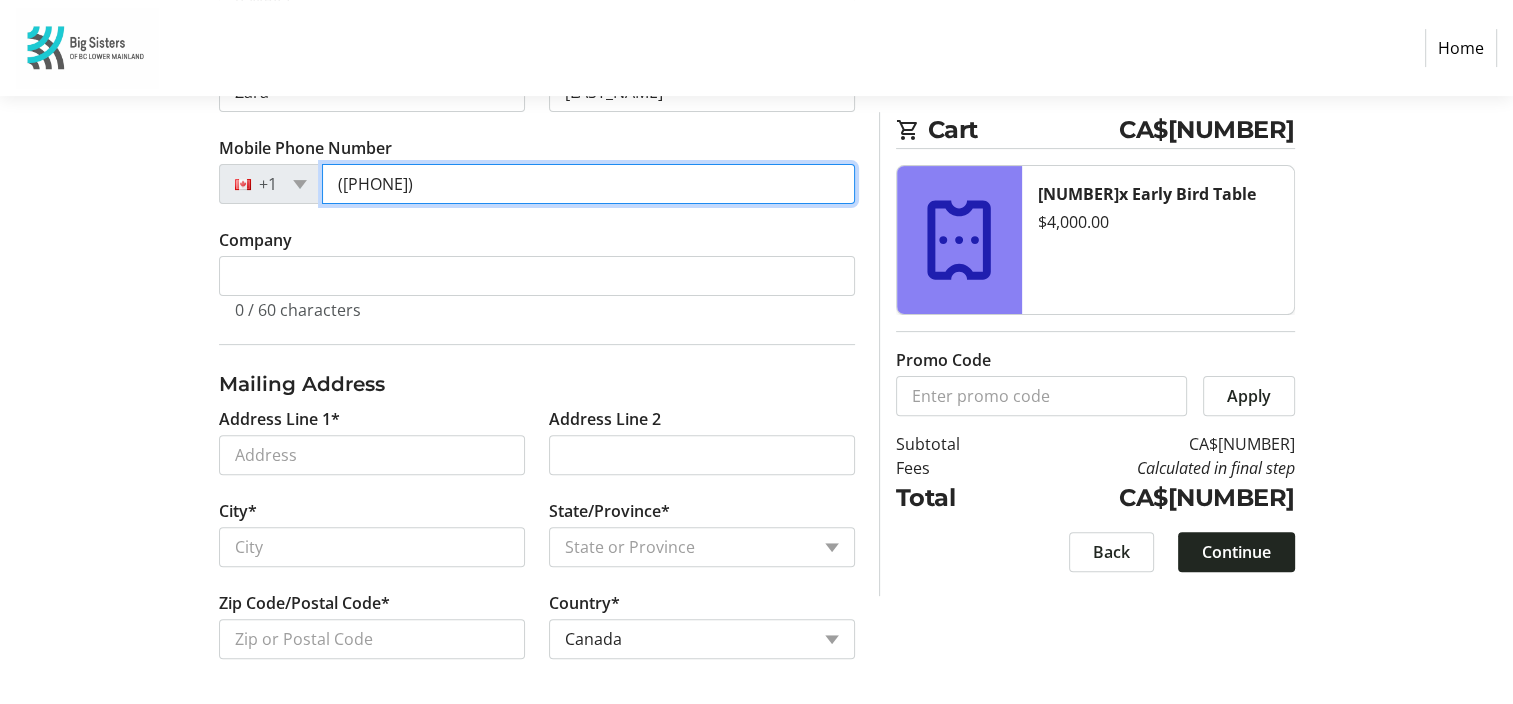 type on "([PHONE])" 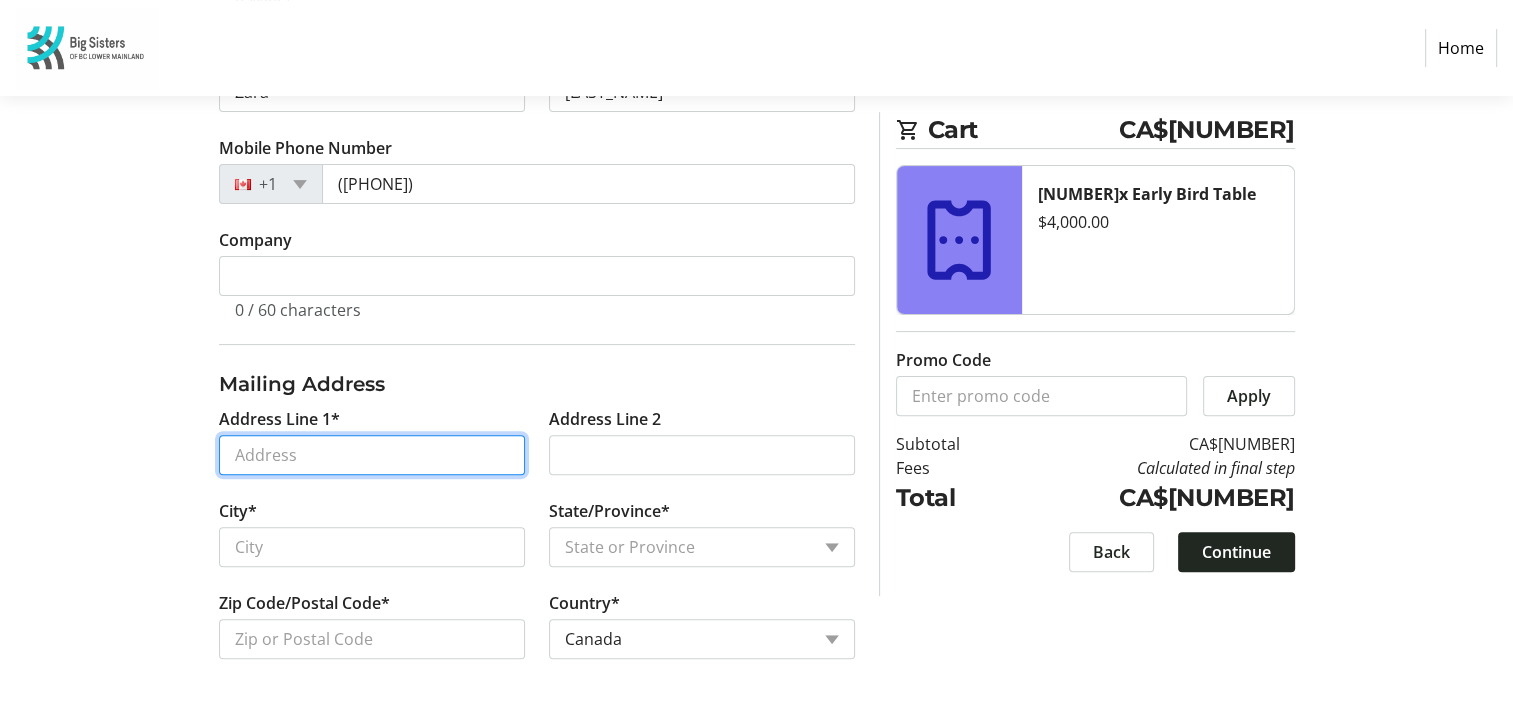 click on "Address Line 1*" at bounding box center [372, 455] 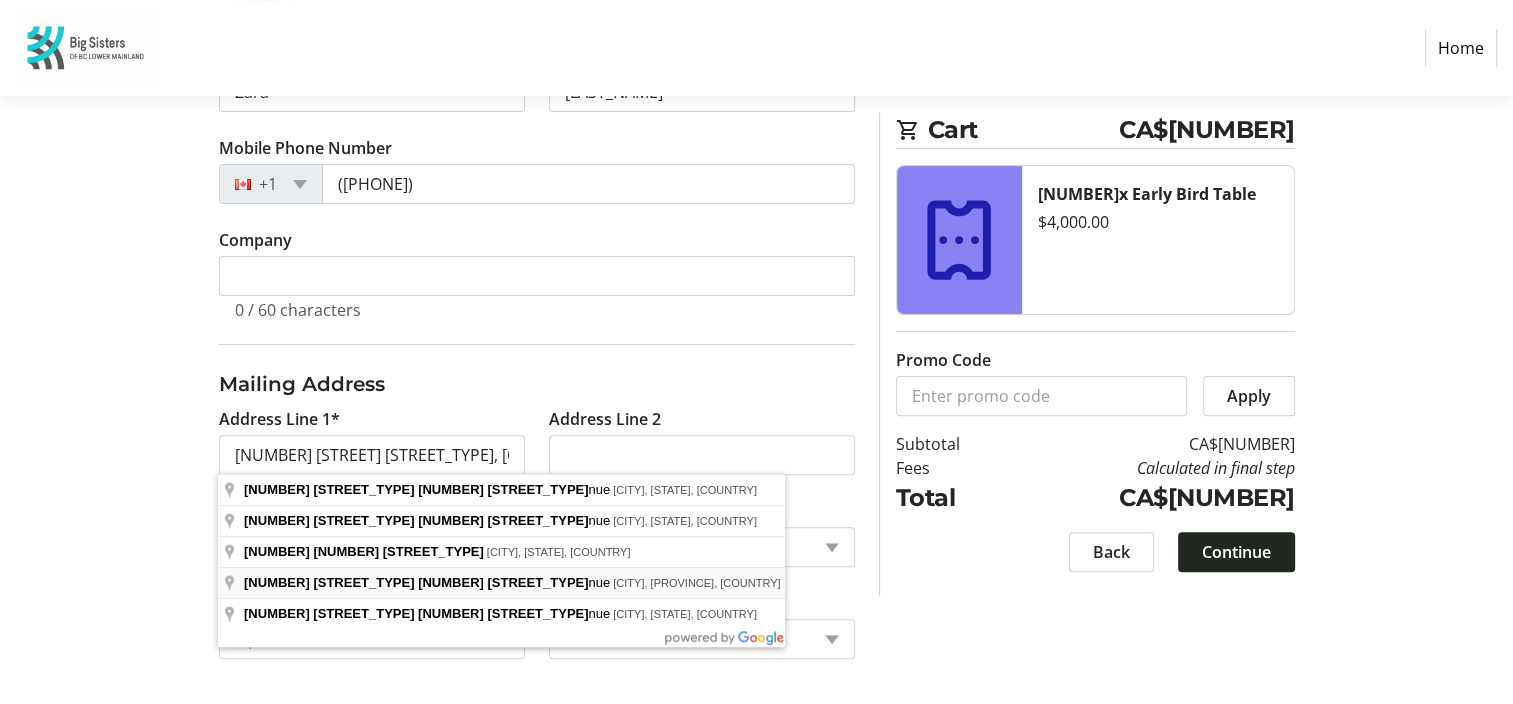 type on "[NUMBER] [STREET_TYPE] [NUMBER] [STREET_TYPE]" 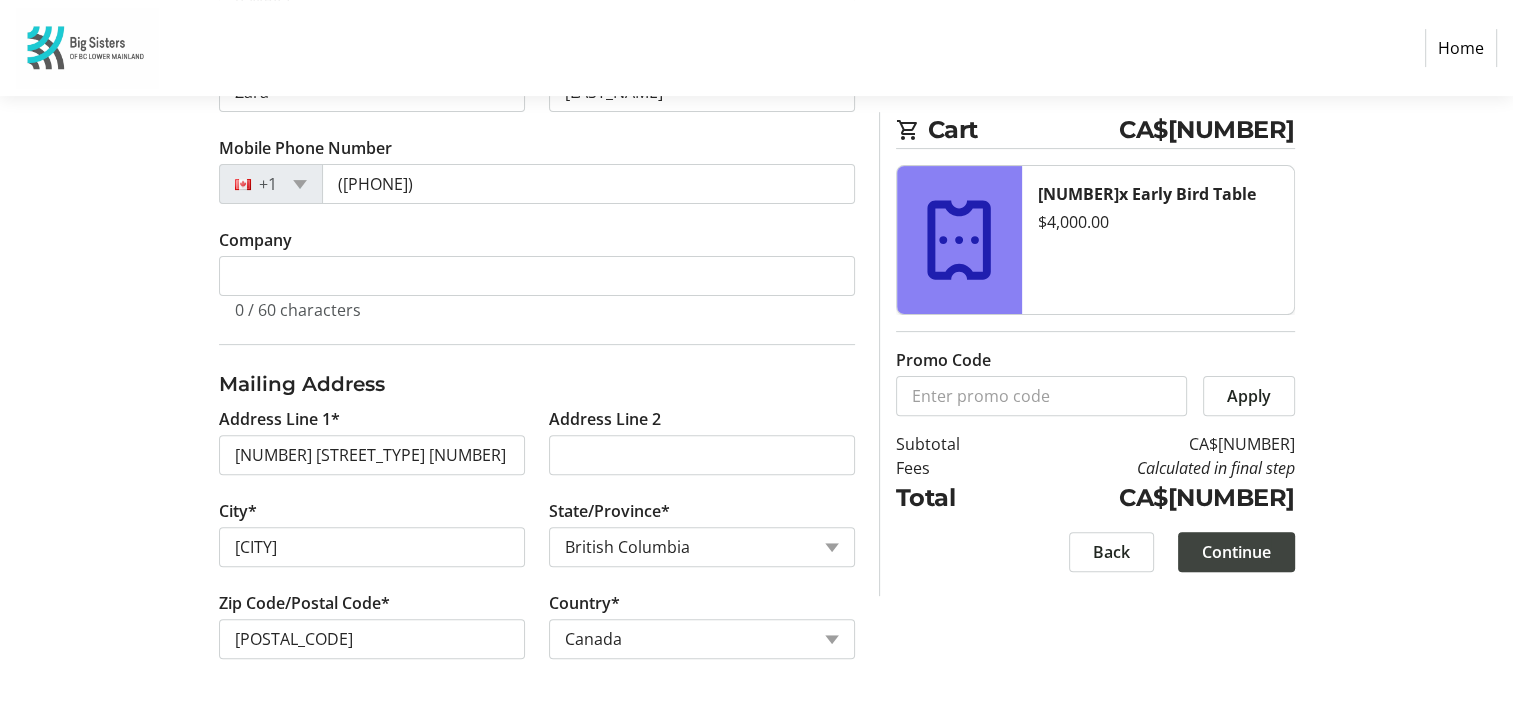 click on "Continue" 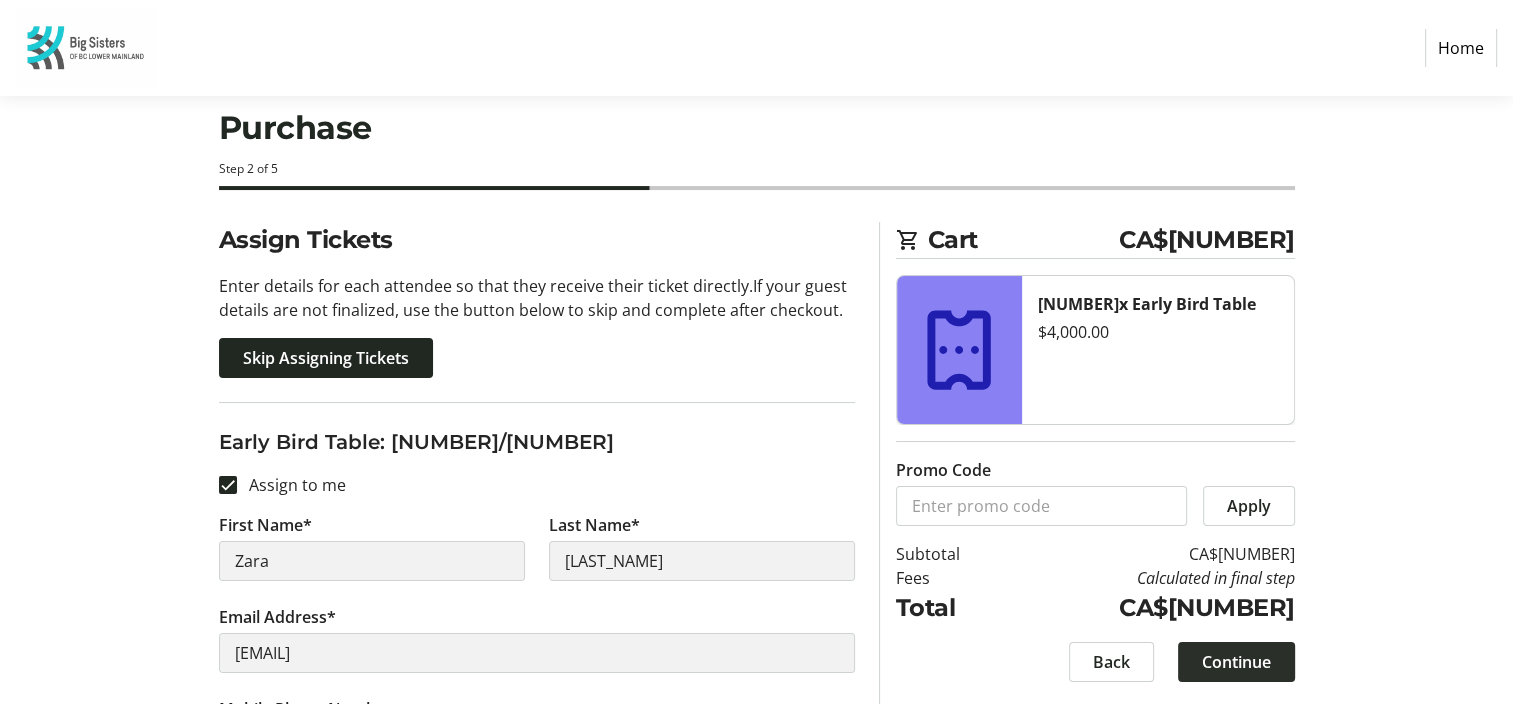 scroll, scrollTop: 0, scrollLeft: 0, axis: both 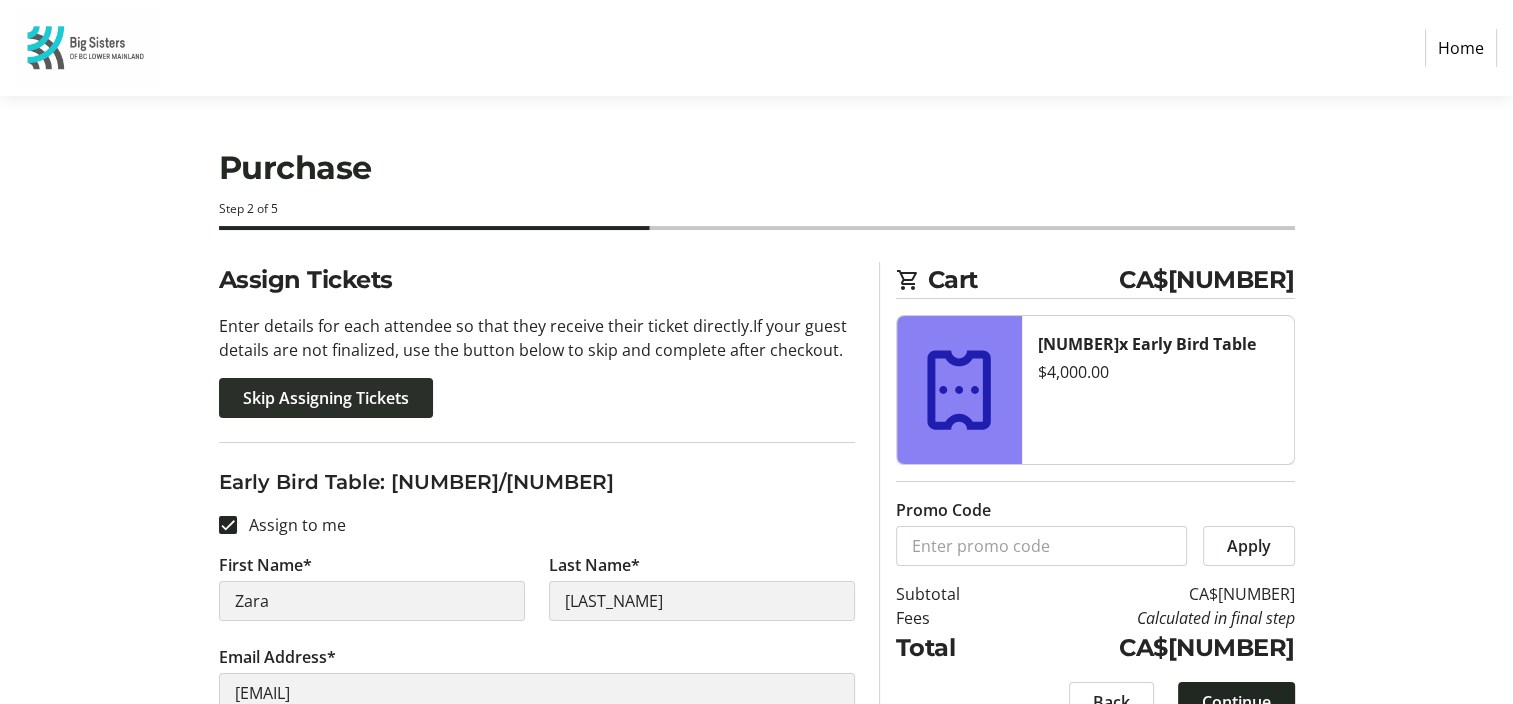click on "Skip Assigning Tickets" 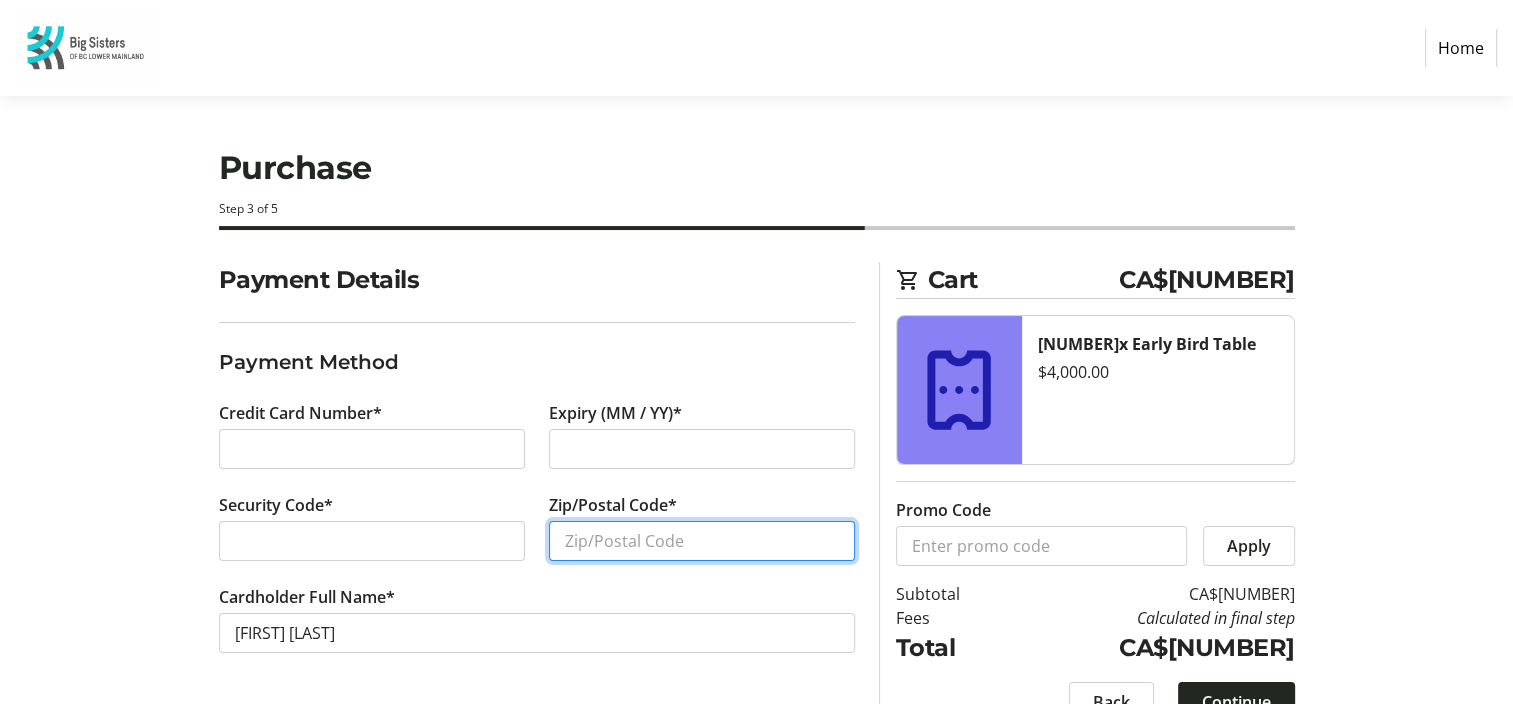 click on "Zip/Postal Code*" at bounding box center [702, 541] 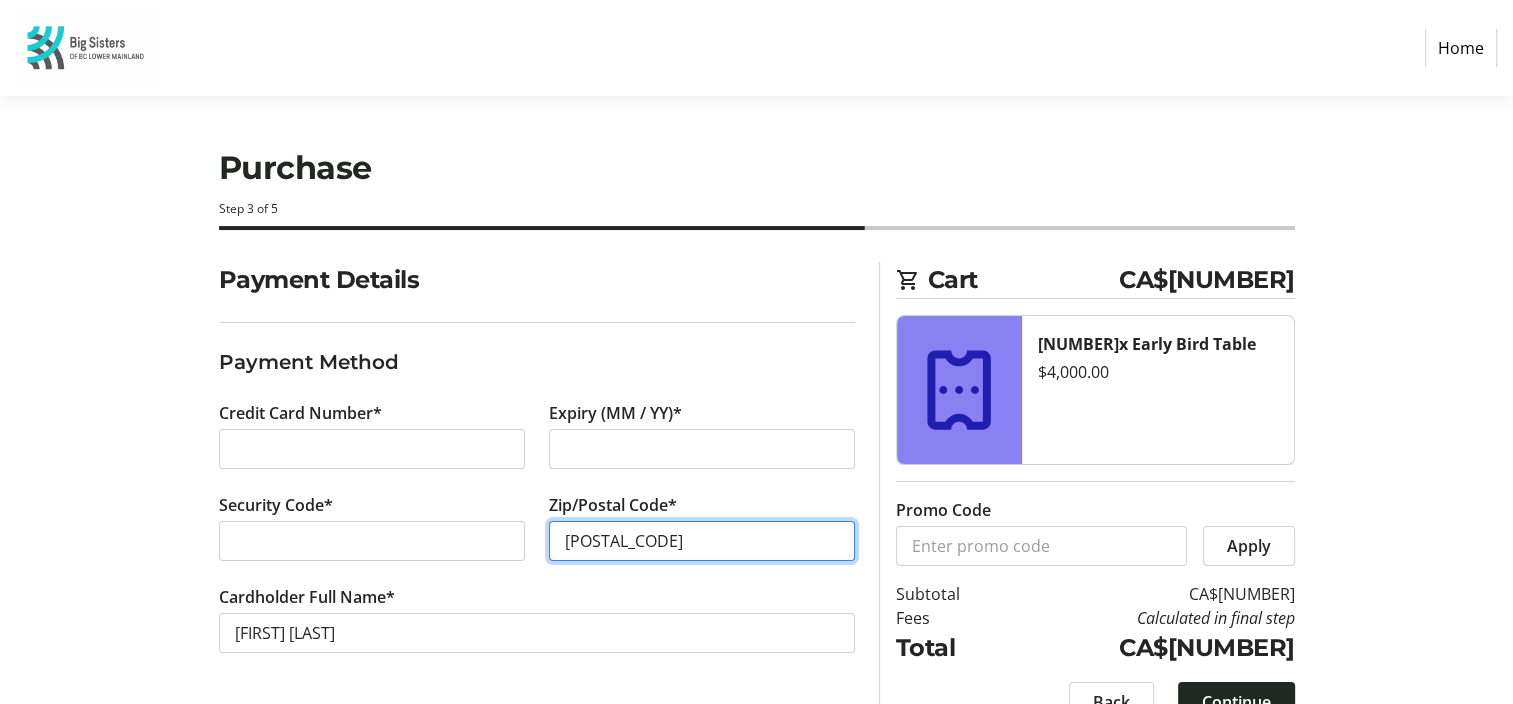 type on "[POSTAL_CODE]" 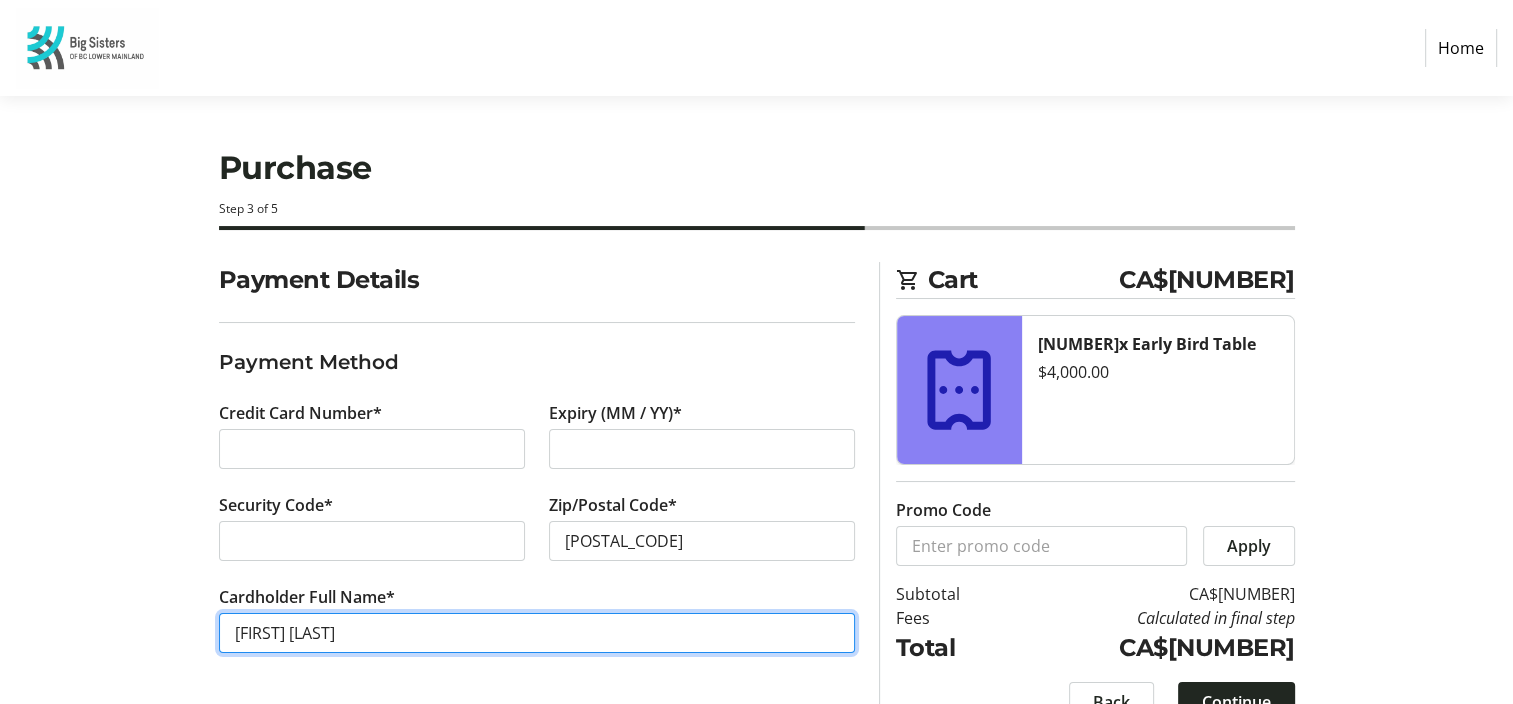 click on "[FIRST] [LAST]" at bounding box center (537, 633) 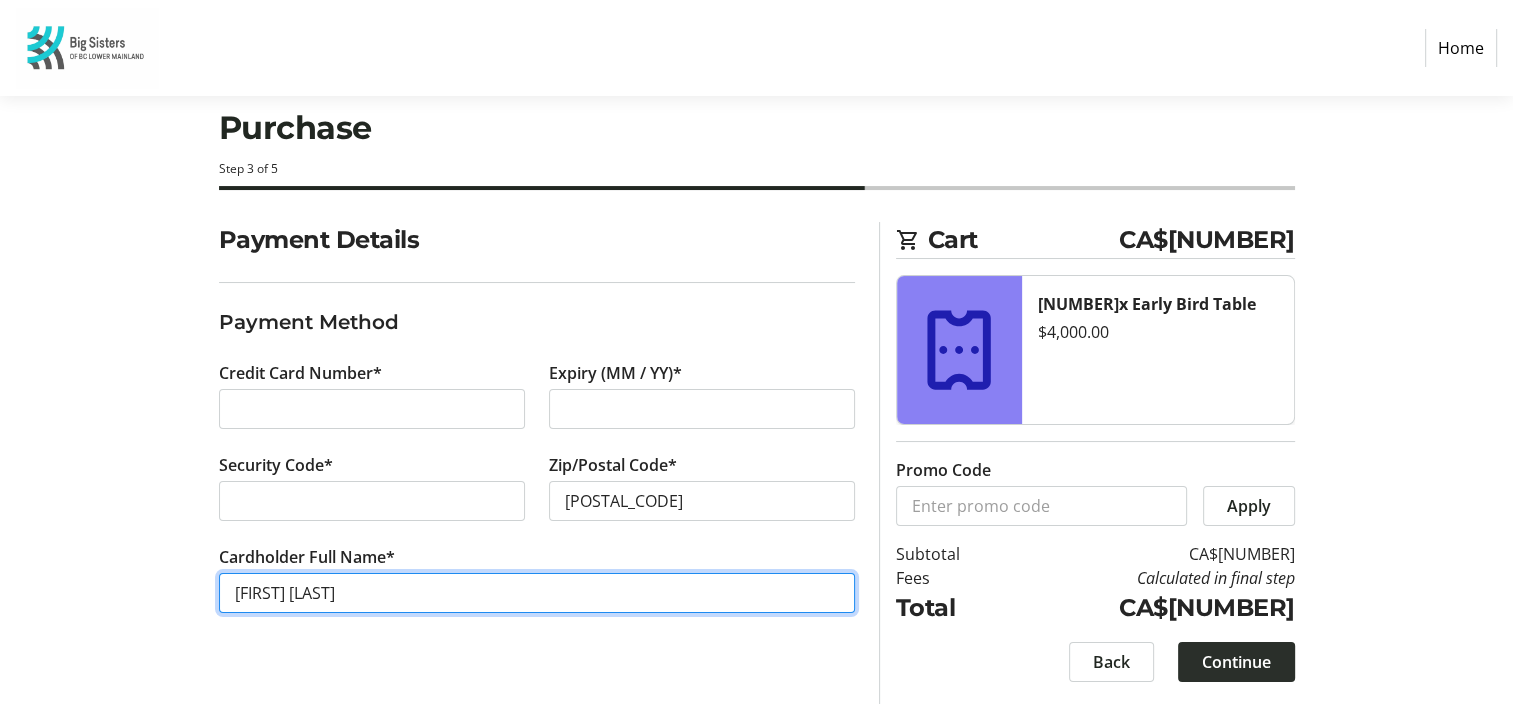 type on "[FIRST] [LAST]" 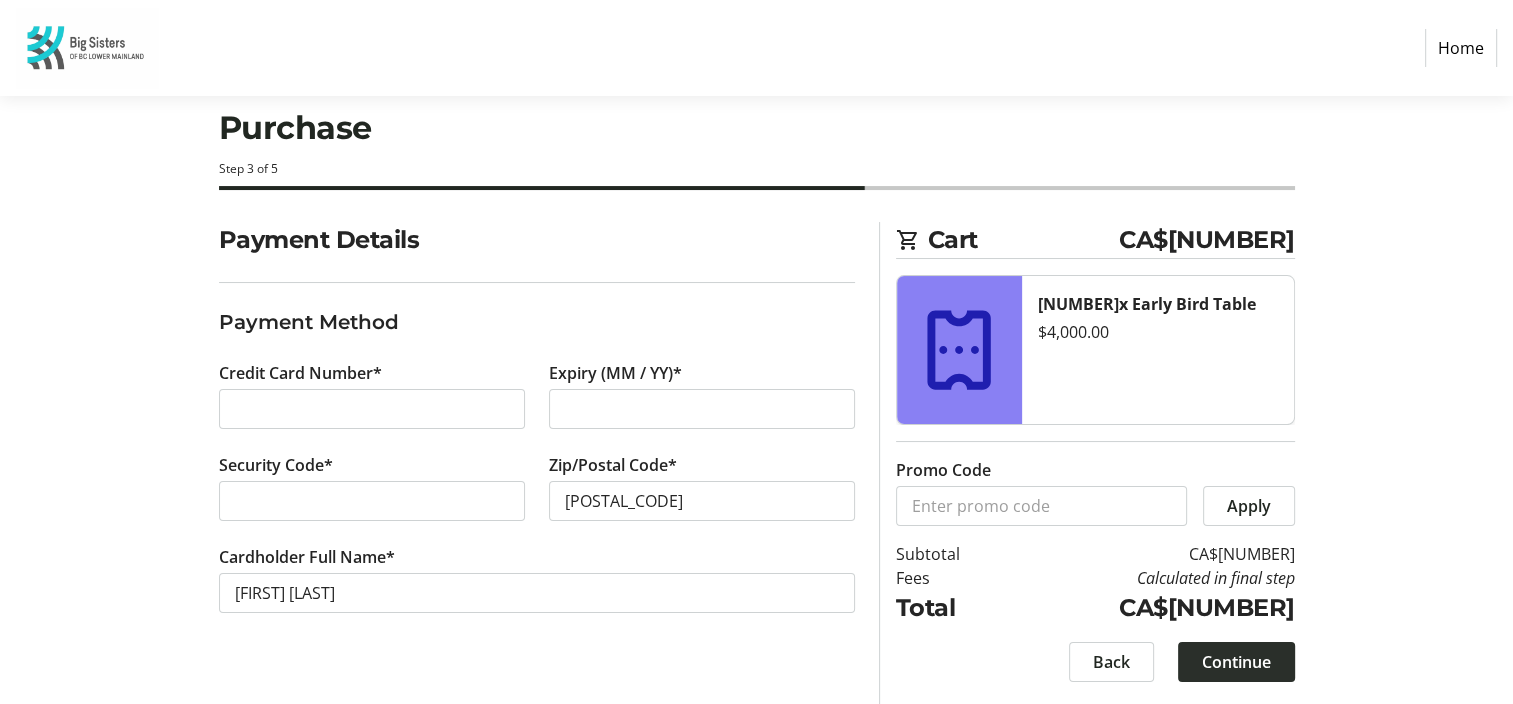 click on "Continue" 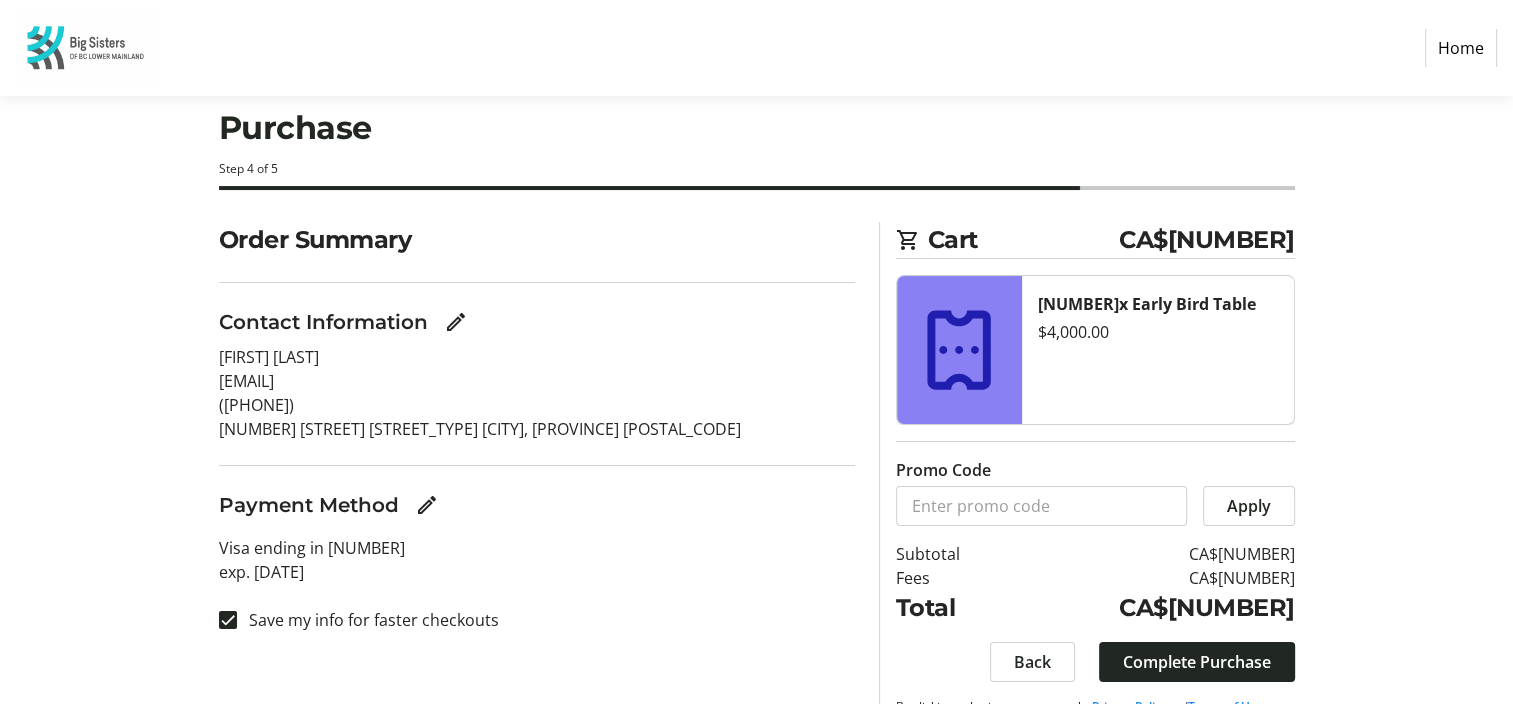 scroll, scrollTop: 0, scrollLeft: 0, axis: both 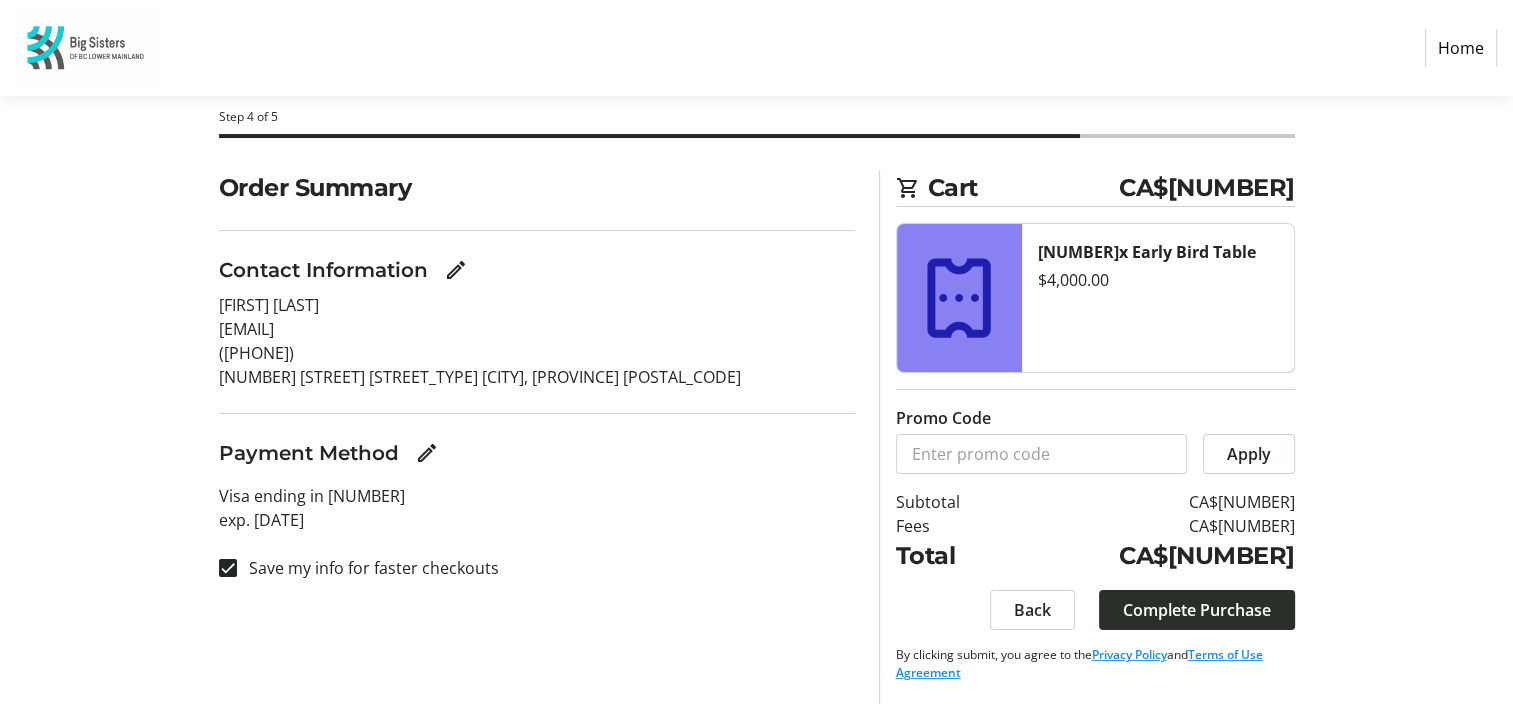 click on "Complete Purchase" 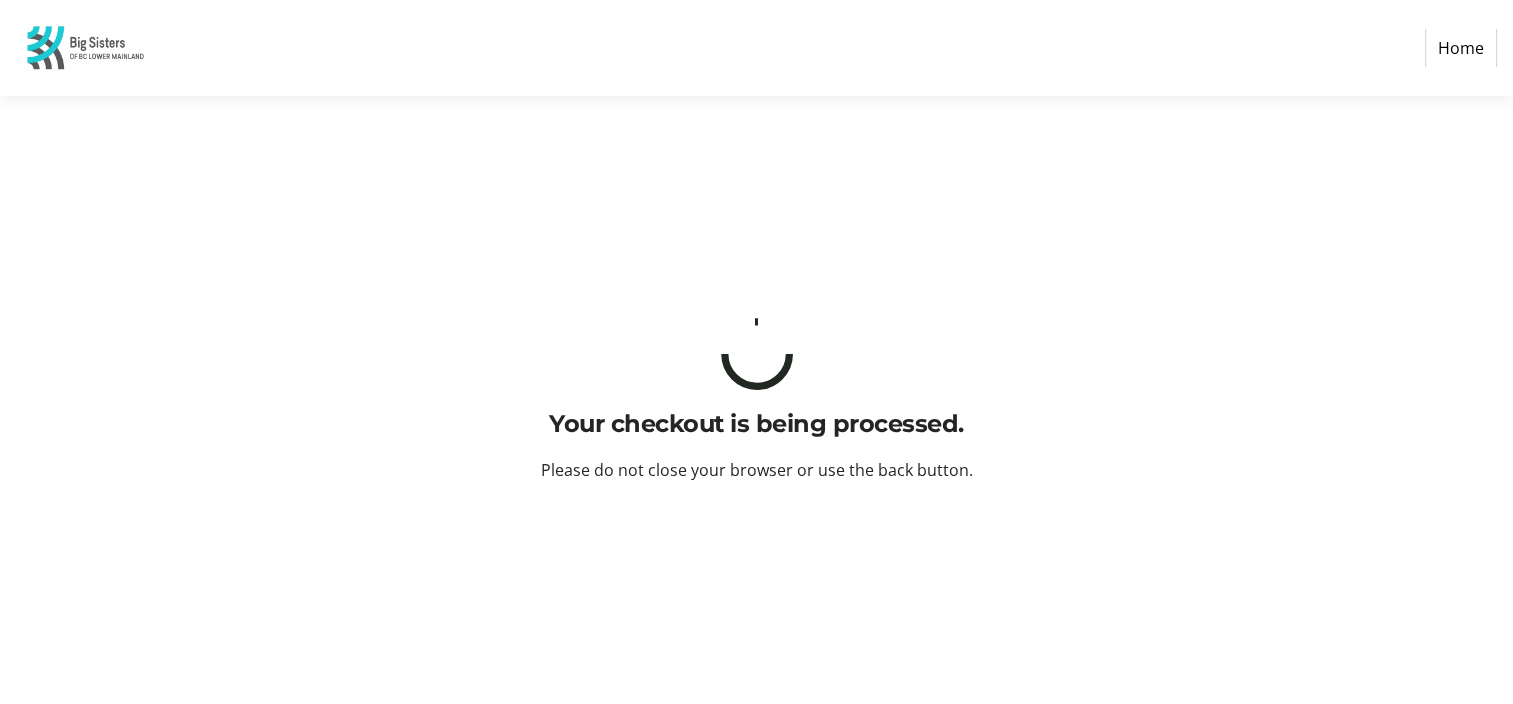 scroll, scrollTop: 0, scrollLeft: 0, axis: both 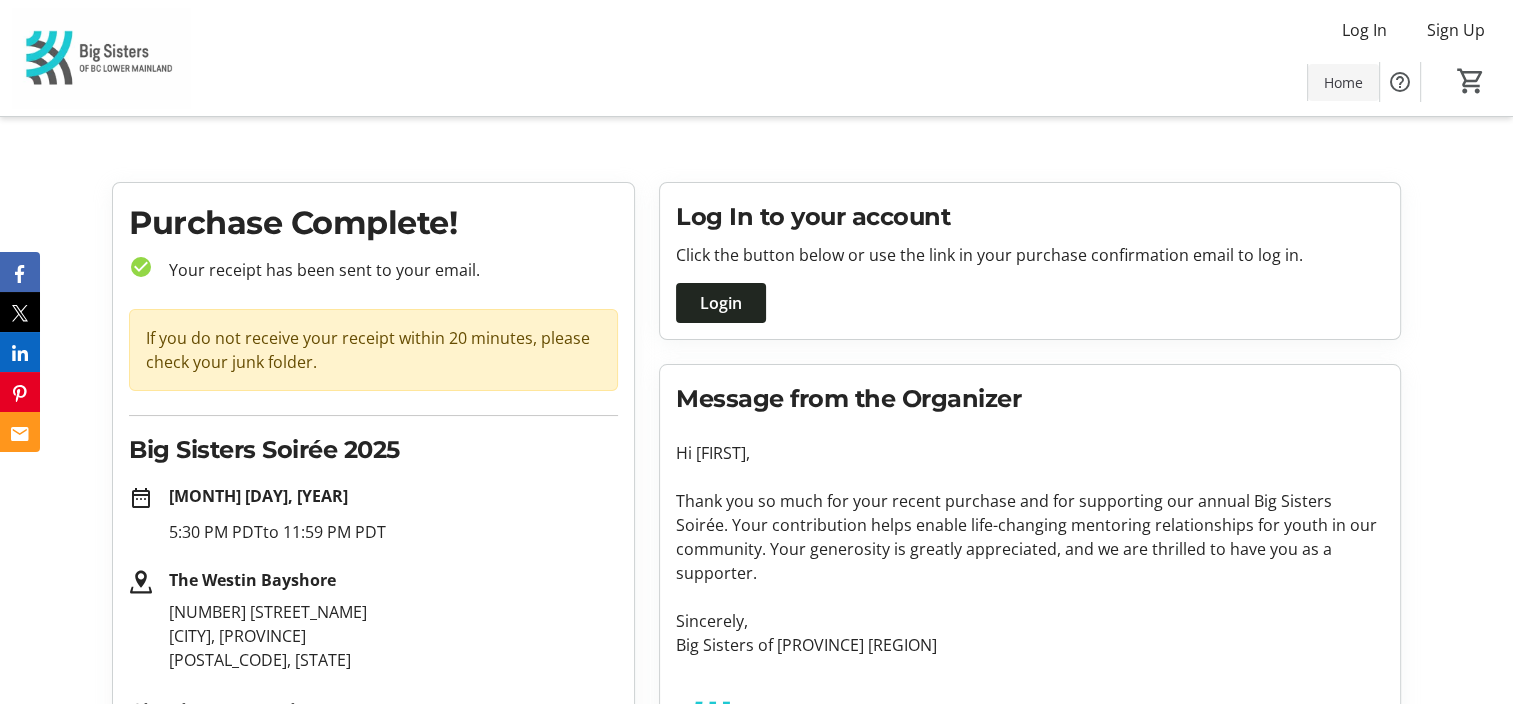 click on "Home" 